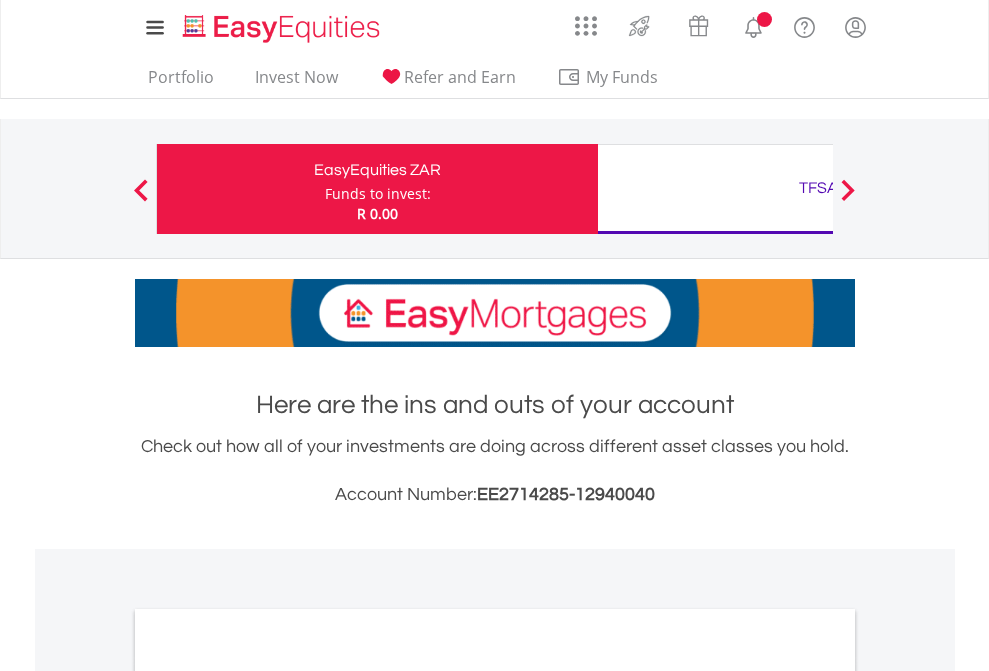 scroll, scrollTop: 0, scrollLeft: 0, axis: both 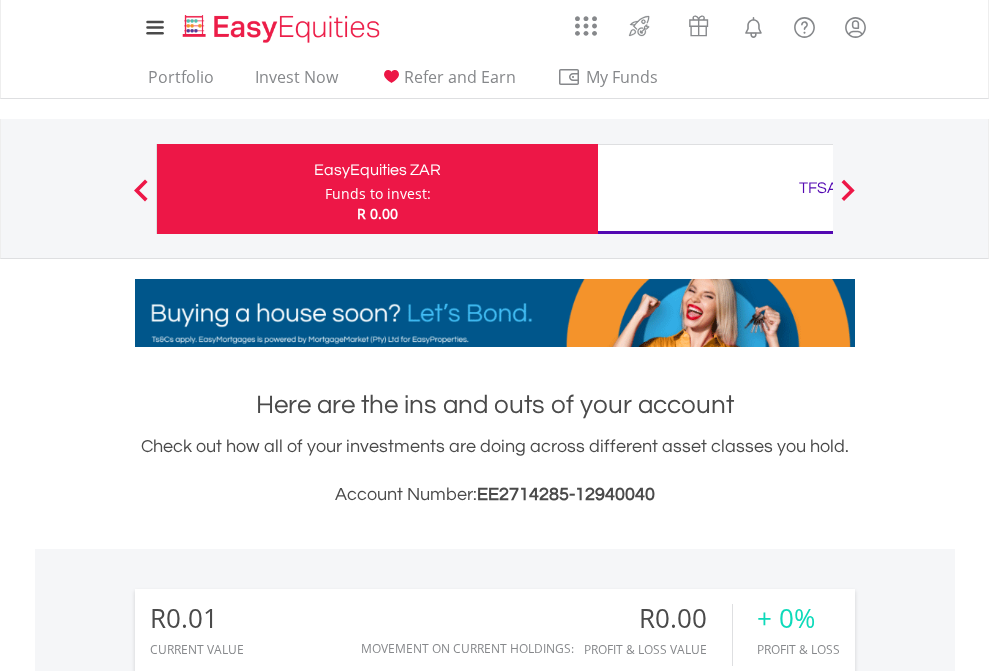 click on "Funds to invest:" at bounding box center [378, 194] 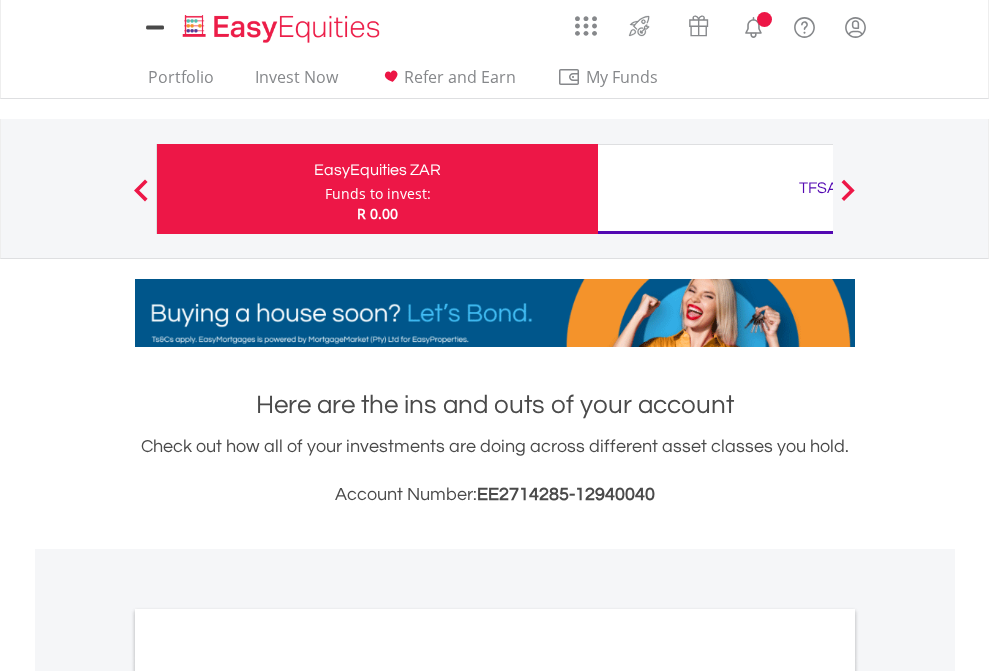 scroll, scrollTop: 0, scrollLeft: 0, axis: both 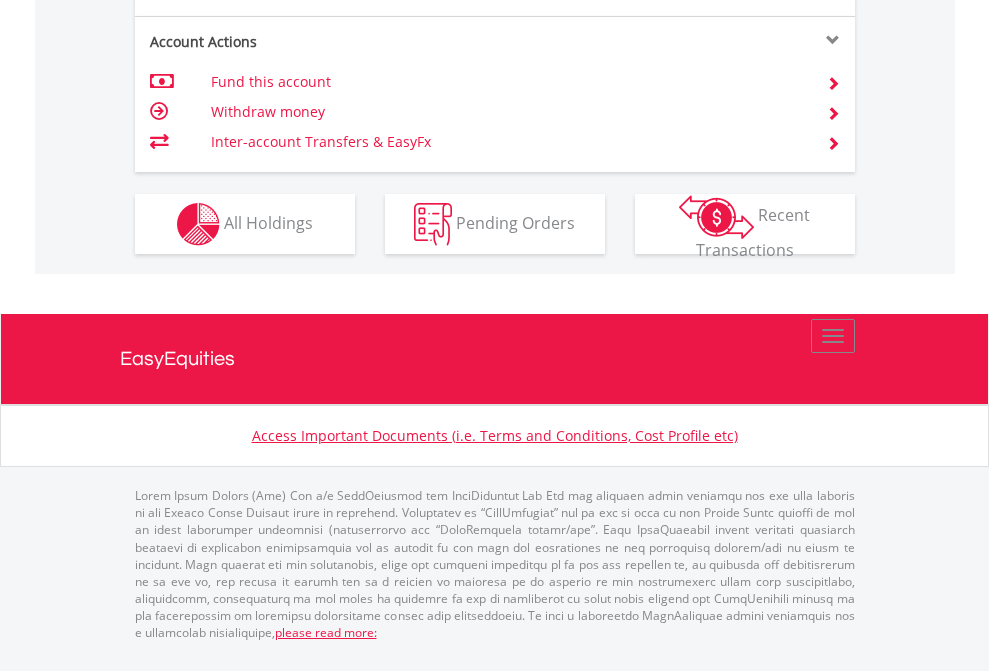 click on "Investment types" at bounding box center [706, -337] 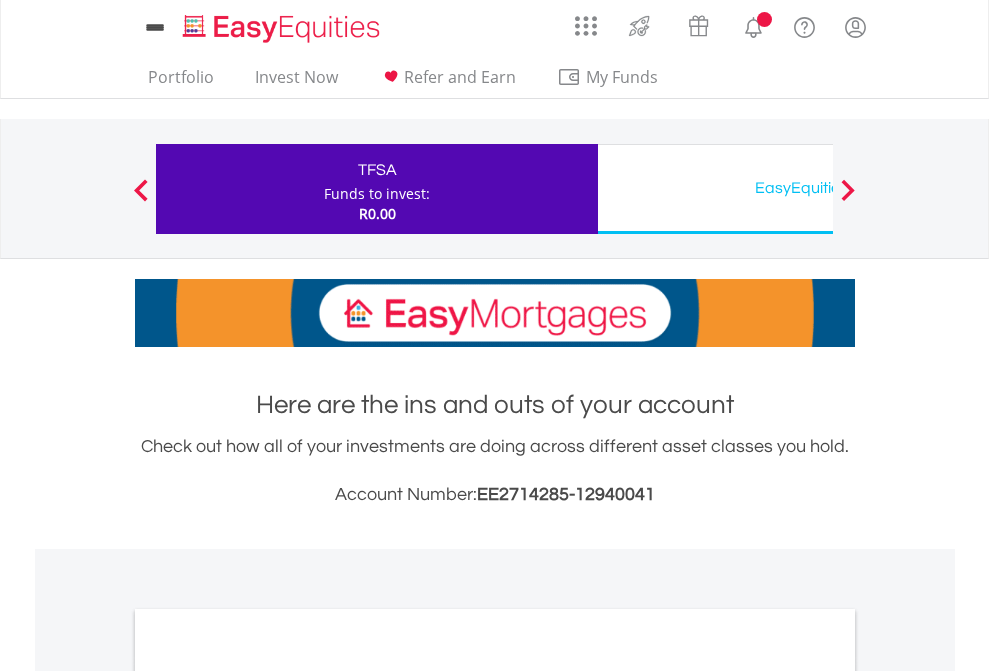 scroll, scrollTop: 0, scrollLeft: 0, axis: both 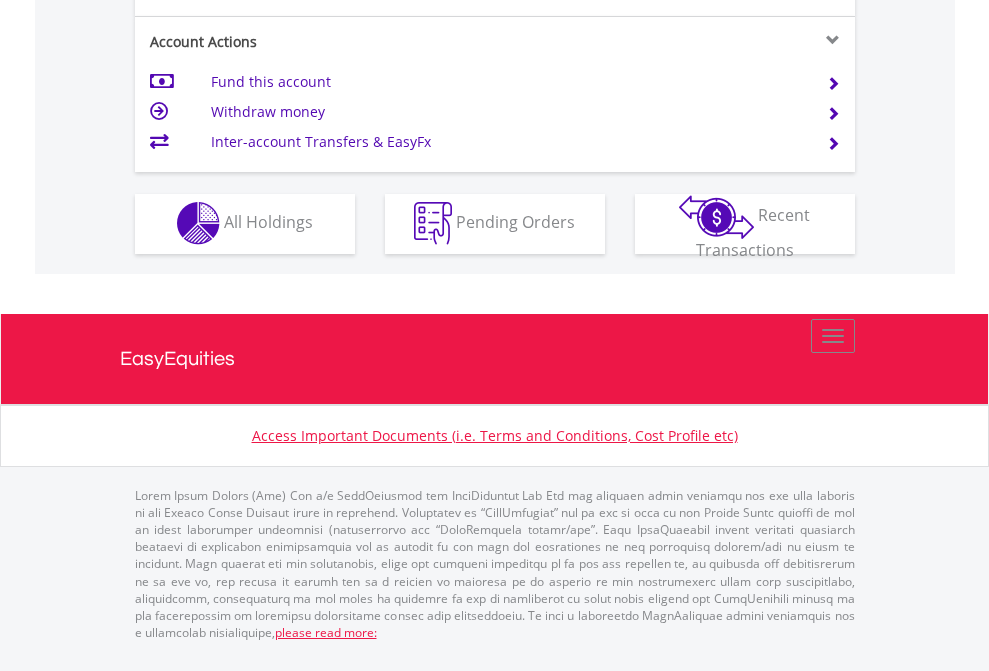 click on "Investment types" at bounding box center (706, -353) 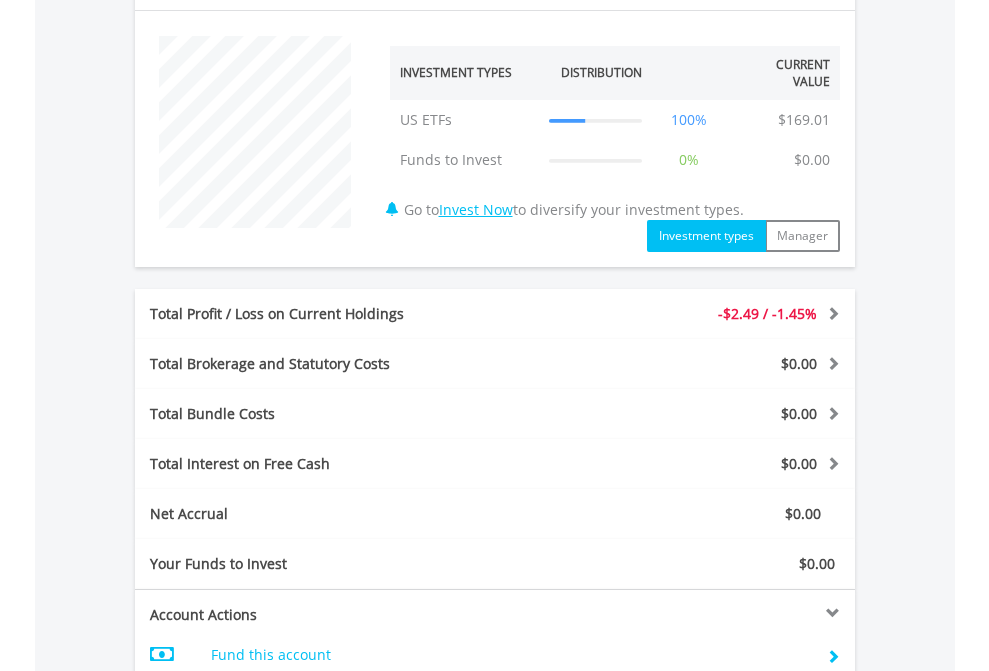 scroll, scrollTop: 1342, scrollLeft: 0, axis: vertical 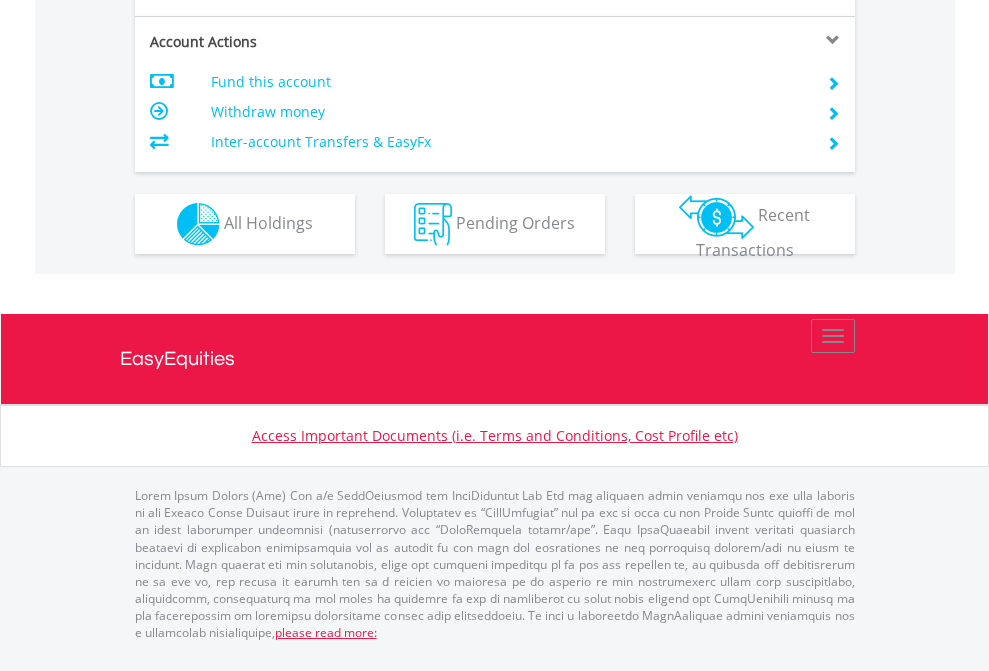 click on "Investment types" at bounding box center [706, -337] 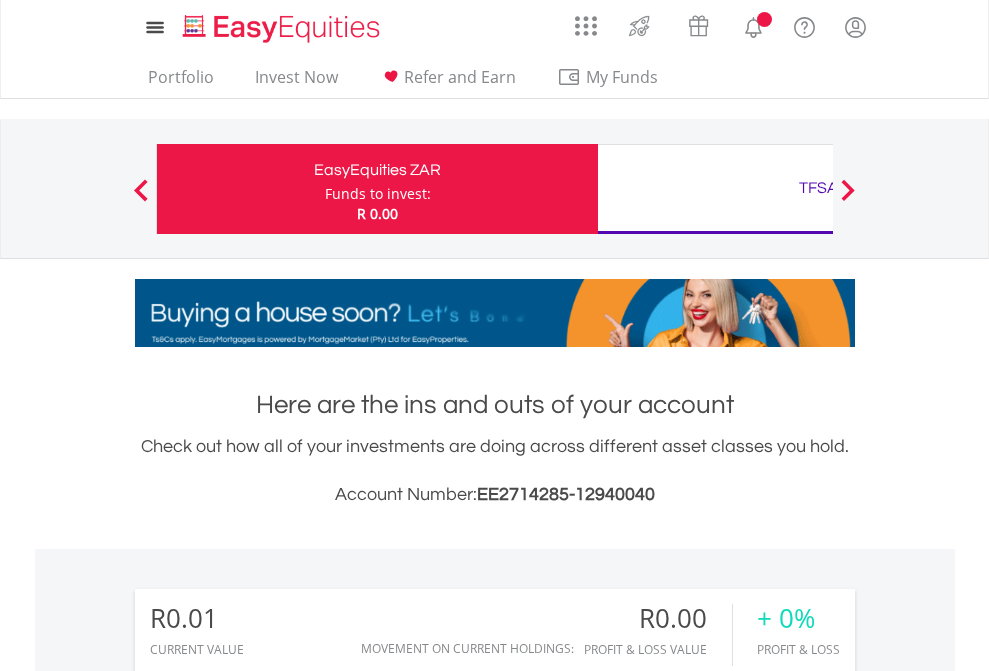 click on "All Holdings" at bounding box center (268, 1466) 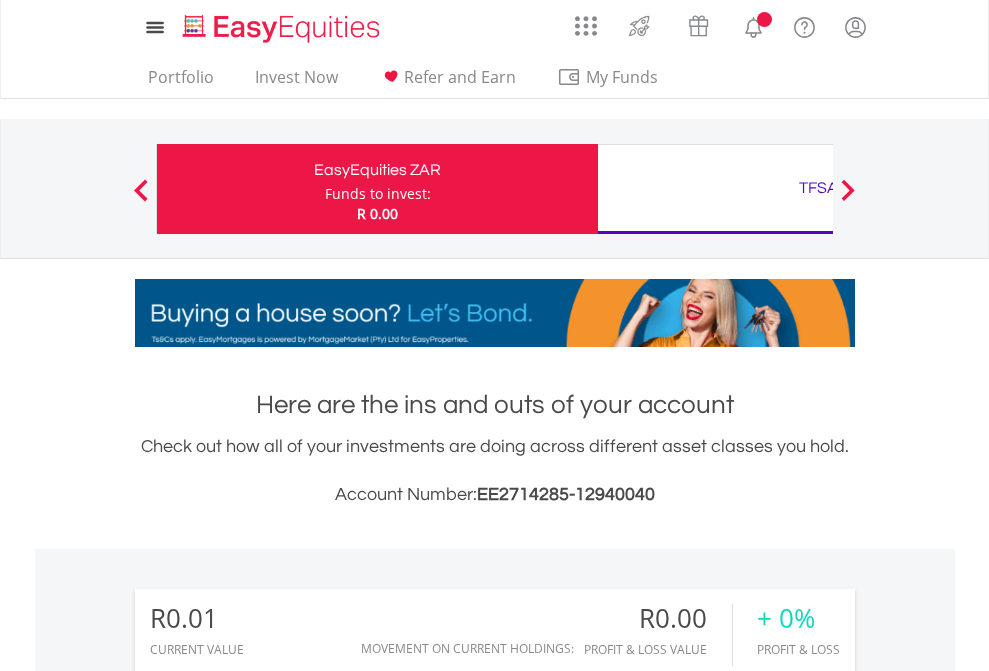 scroll, scrollTop: 1493, scrollLeft: 0, axis: vertical 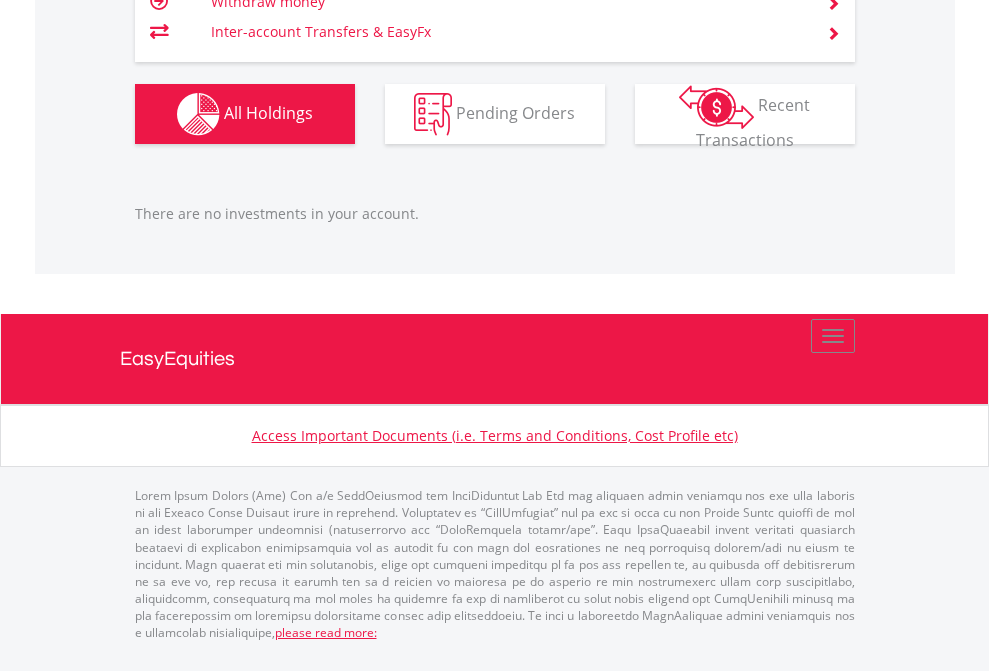 click on "TFSA" at bounding box center (818, -1166) 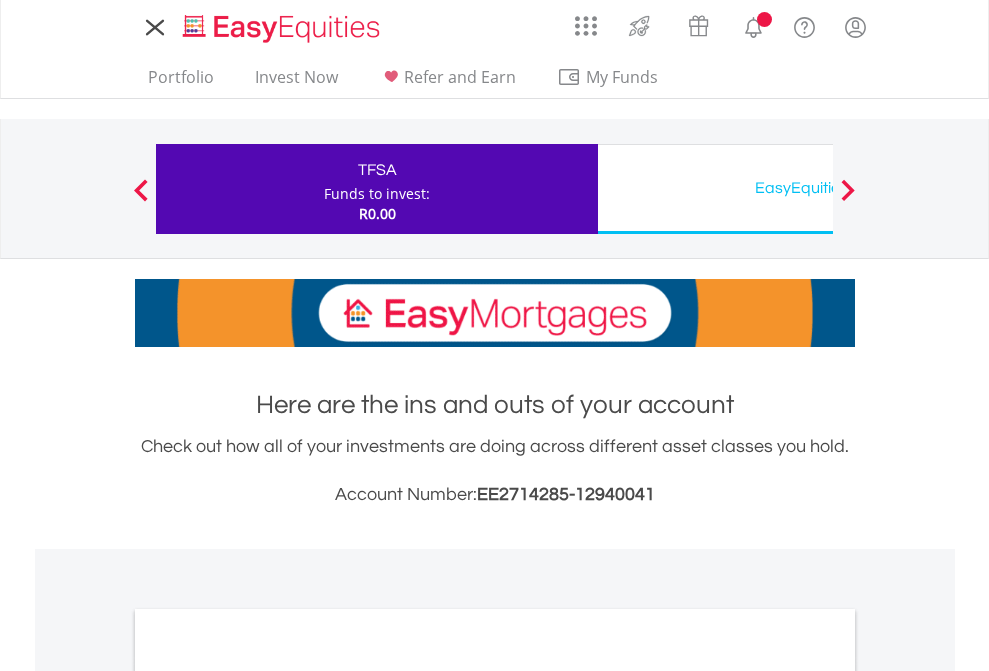 scroll, scrollTop: 0, scrollLeft: 0, axis: both 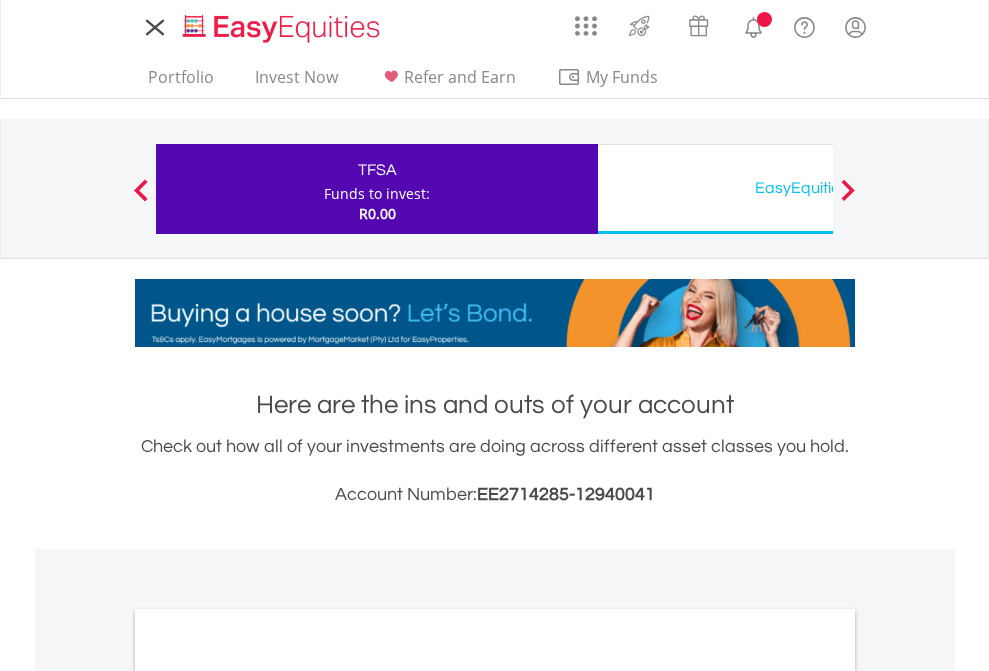 click on "All Holdings" at bounding box center (268, 1096) 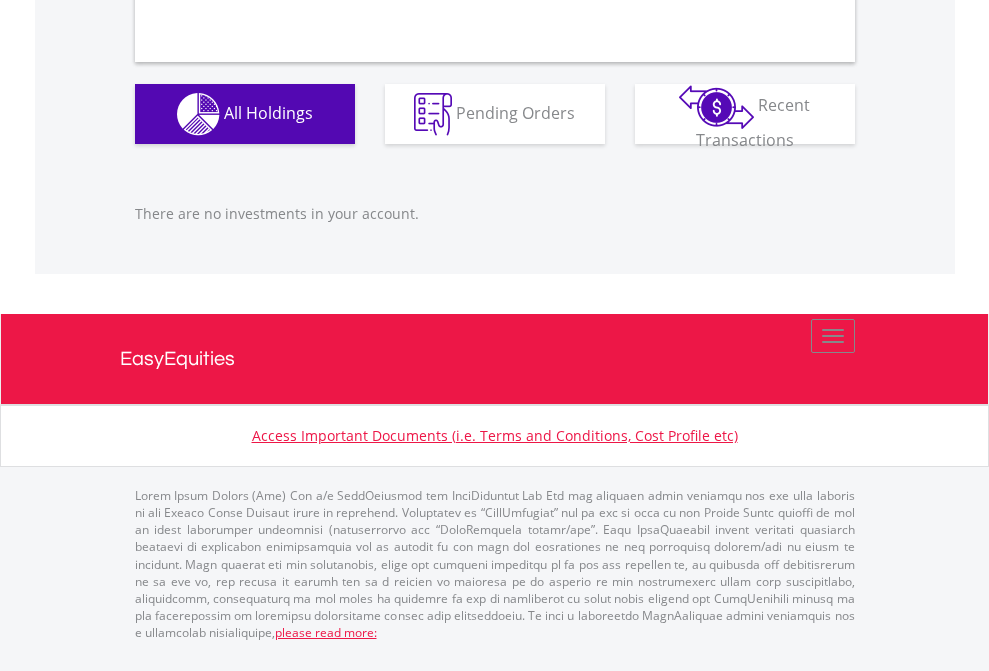 scroll, scrollTop: 1980, scrollLeft: 0, axis: vertical 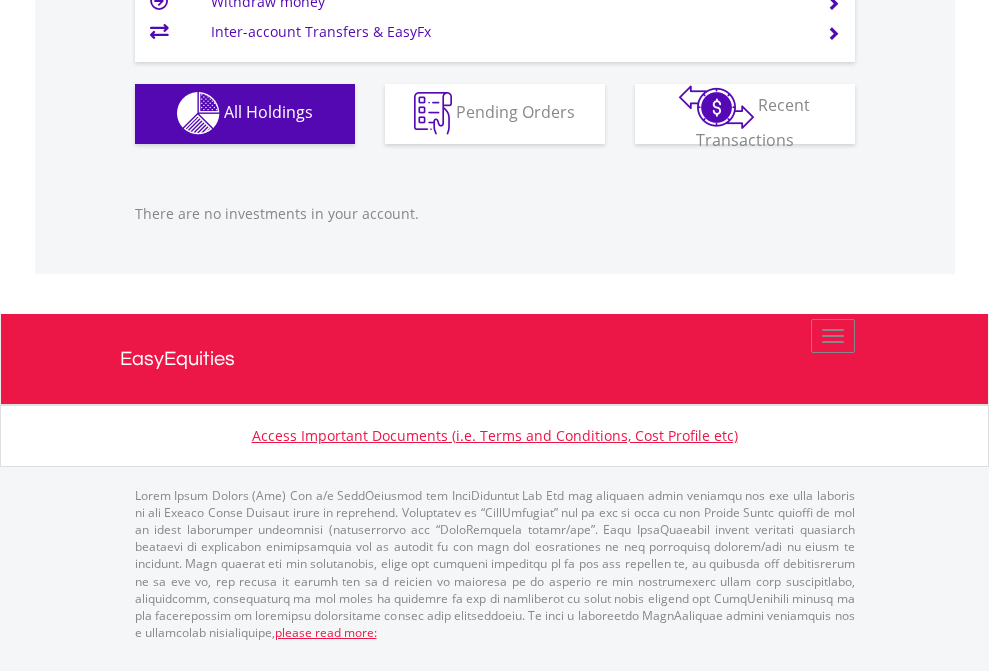 click on "EasyEquities USD" at bounding box center (818, -1142) 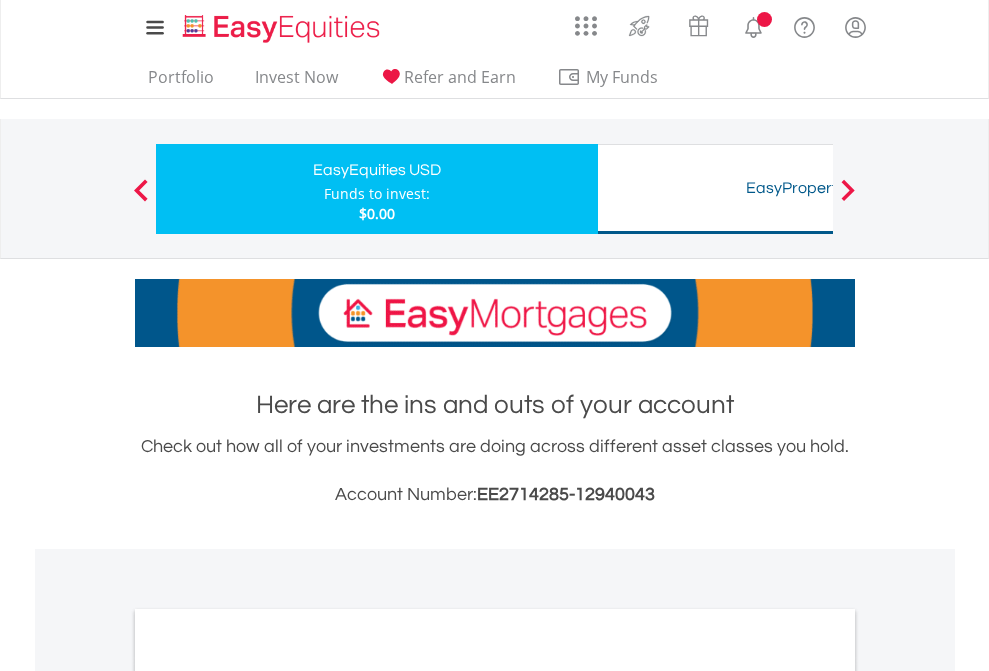 scroll, scrollTop: 0, scrollLeft: 0, axis: both 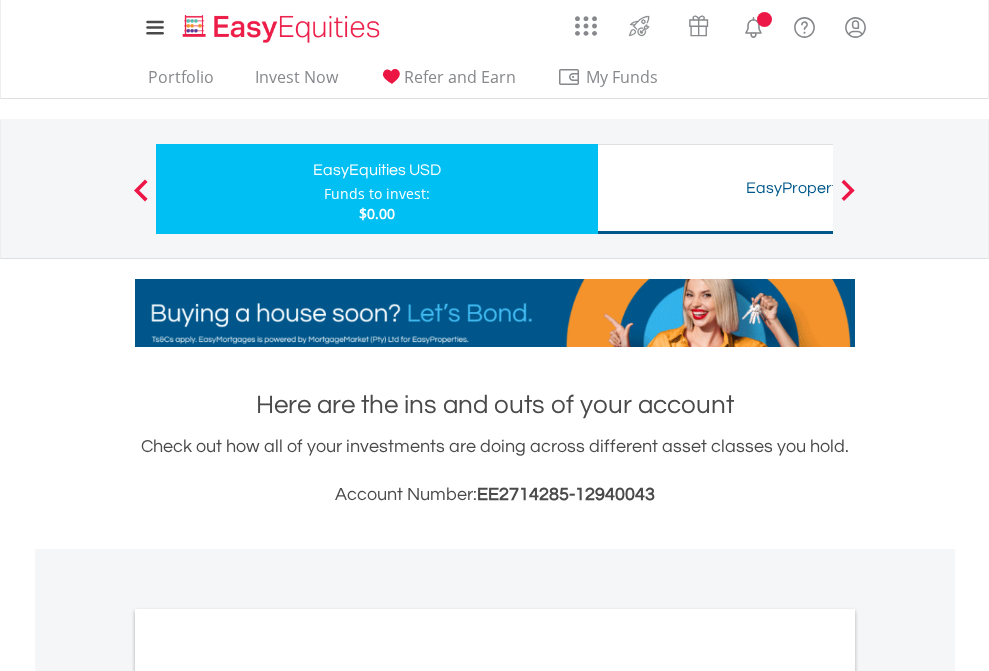 click on "All Holdings" at bounding box center (268, 1096) 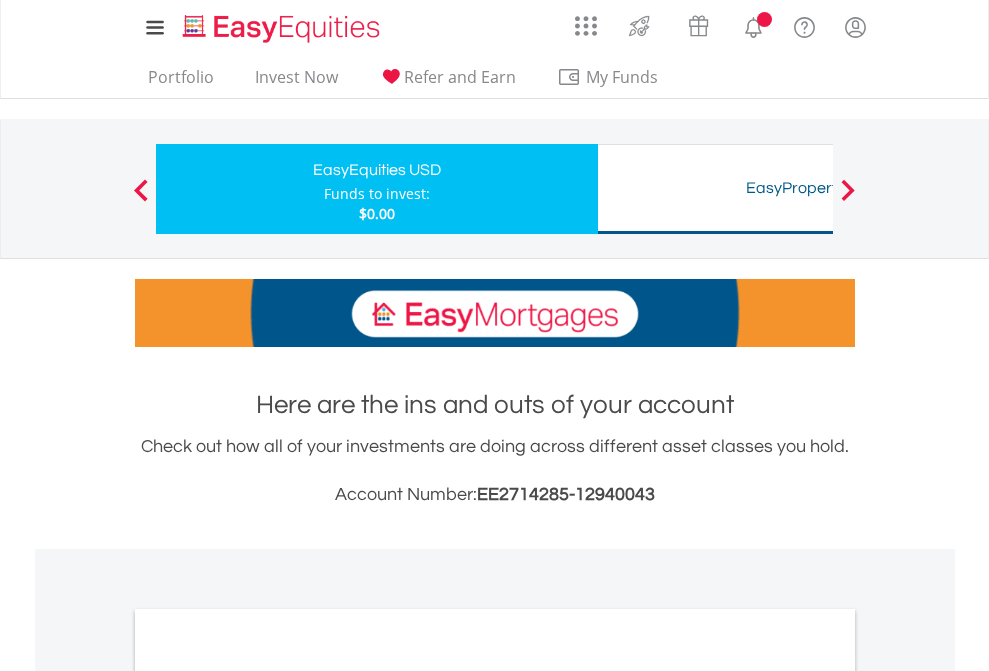 scroll, scrollTop: 1202, scrollLeft: 0, axis: vertical 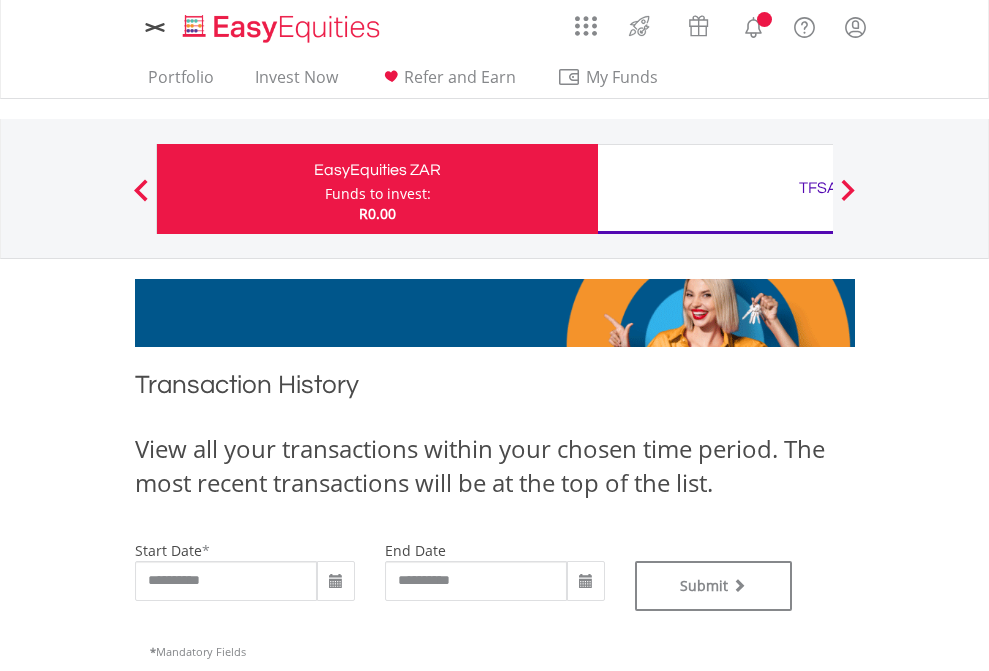 type on "**********" 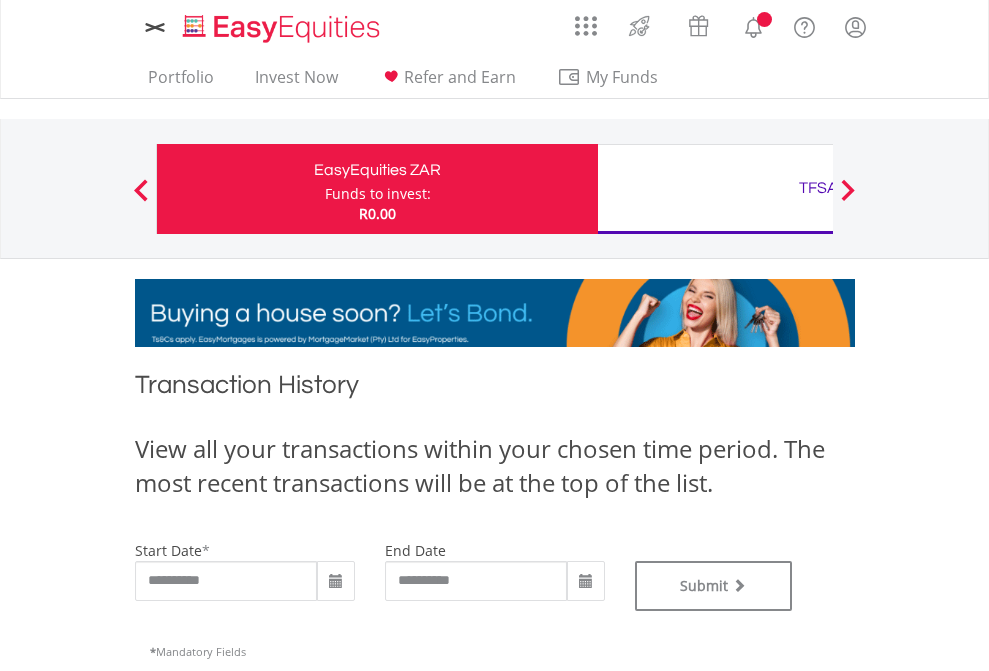 type on "**********" 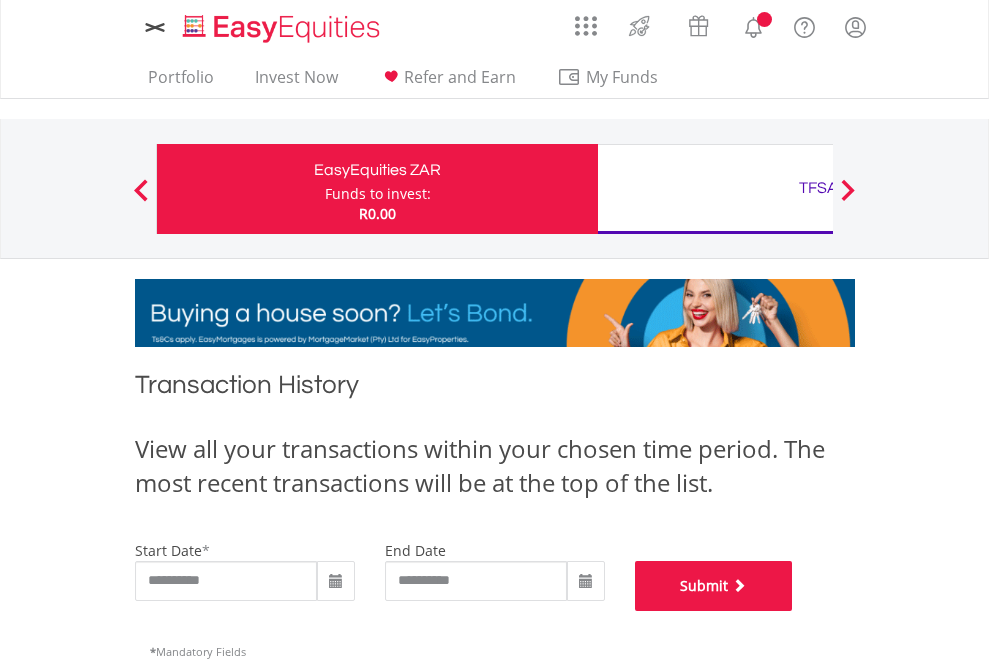 click on "Submit" at bounding box center (714, 586) 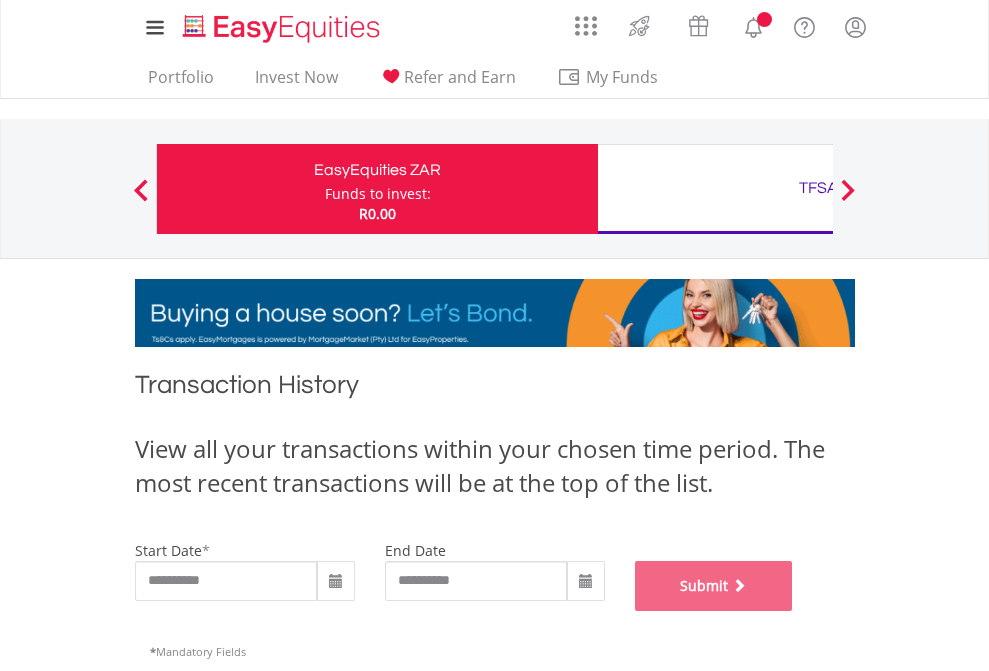 scroll, scrollTop: 811, scrollLeft: 0, axis: vertical 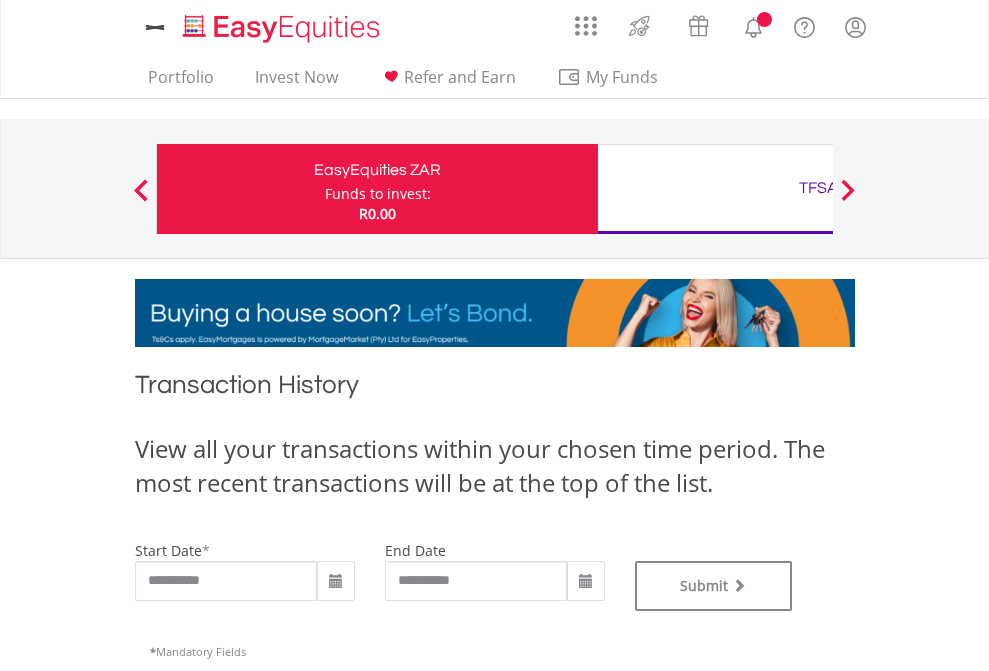 click on "TFSA" at bounding box center (818, 188) 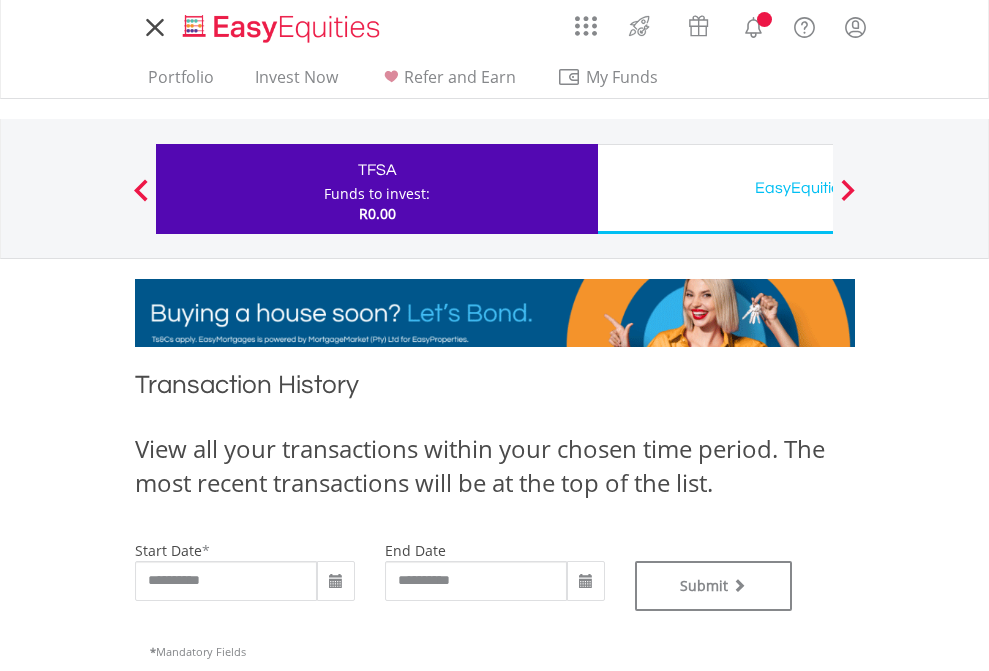 scroll, scrollTop: 0, scrollLeft: 0, axis: both 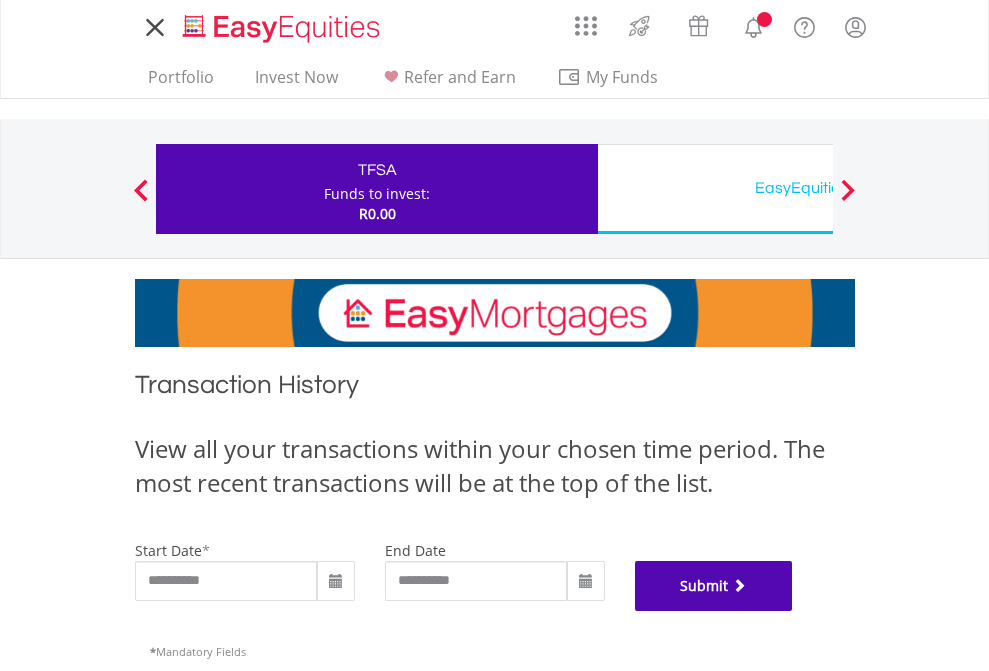 click on "Submit" at bounding box center [714, 586] 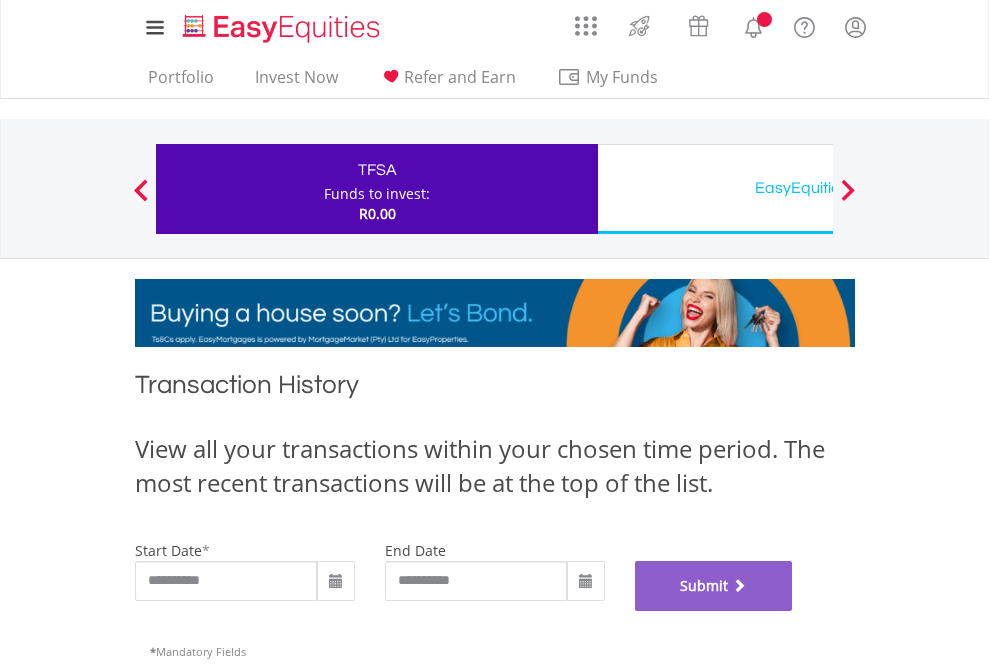scroll, scrollTop: 811, scrollLeft: 0, axis: vertical 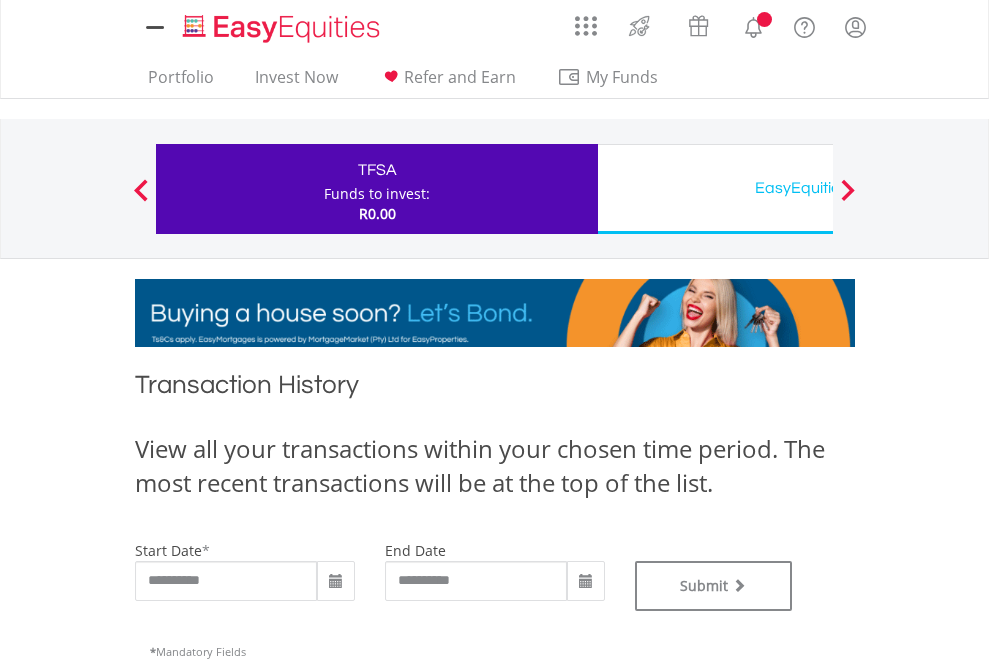 click on "EasyEquities USD" at bounding box center [818, 188] 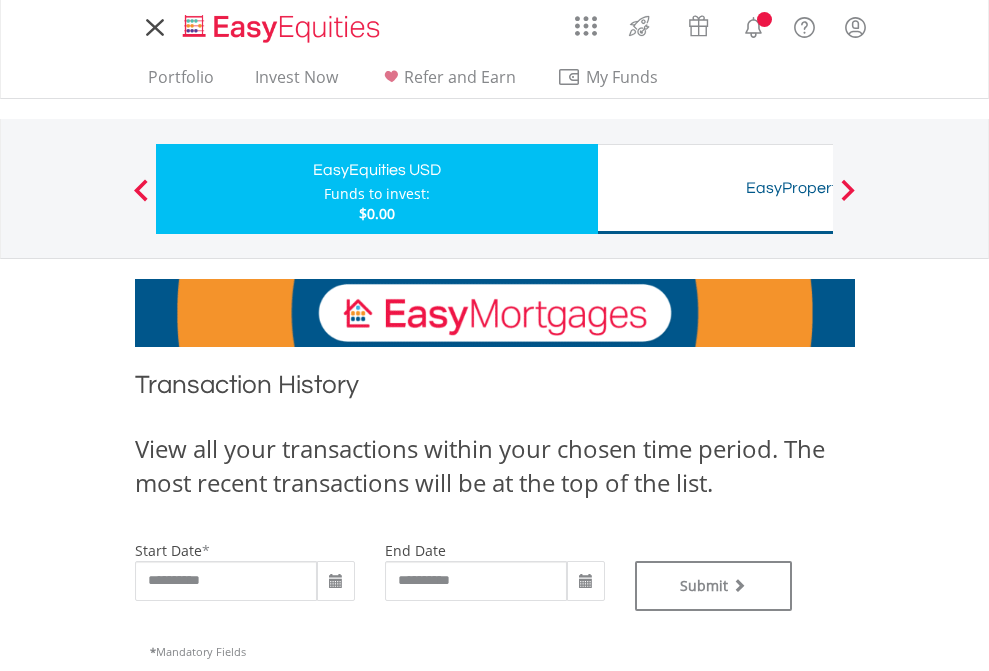 scroll, scrollTop: 0, scrollLeft: 0, axis: both 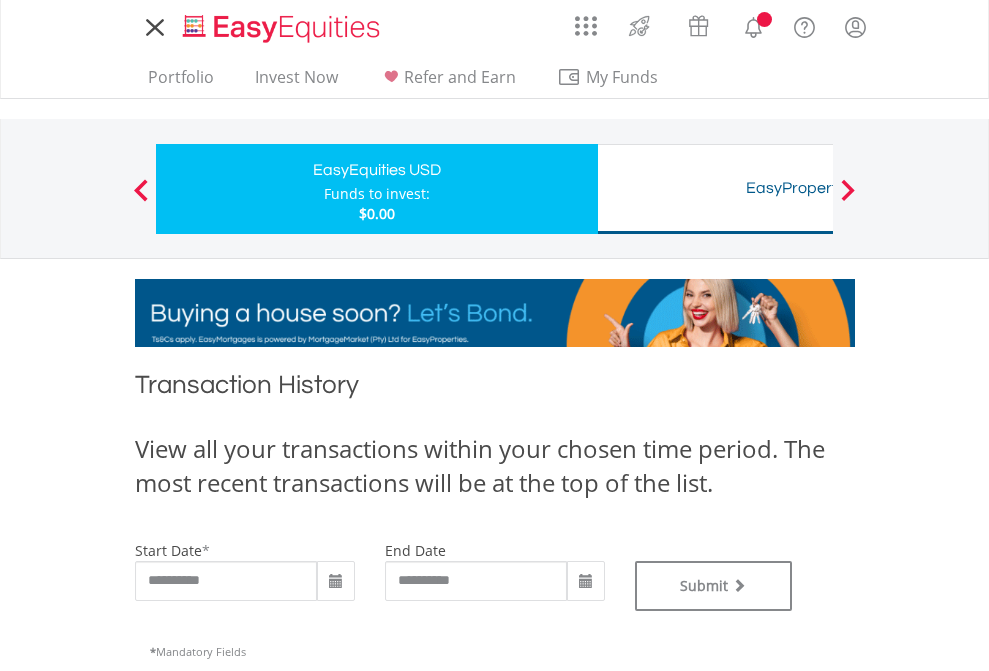 type on "**********" 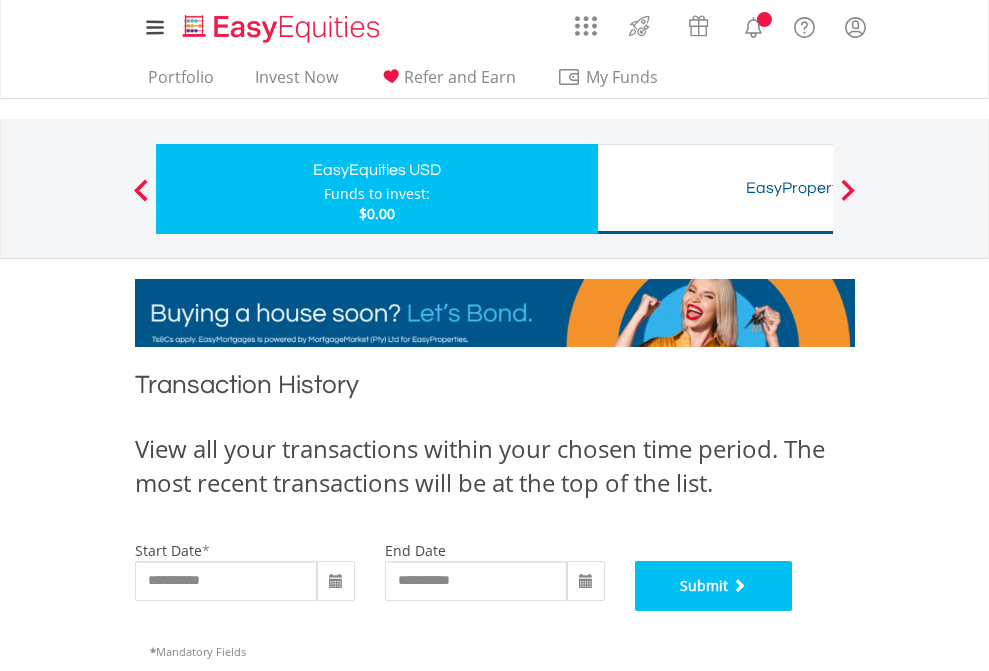 click on "Submit" at bounding box center (714, 586) 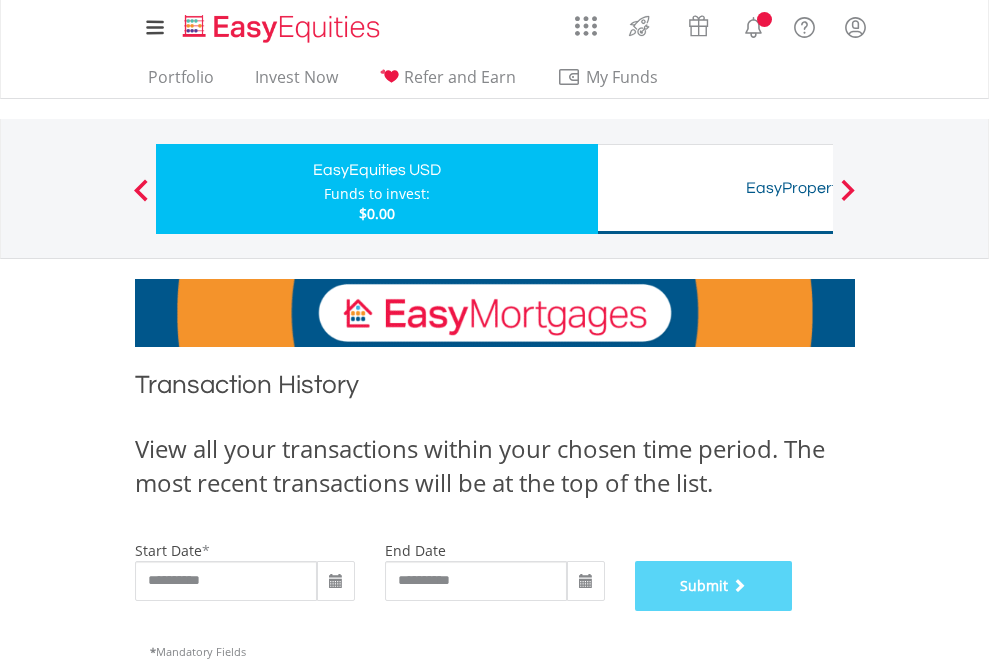 scroll, scrollTop: 811, scrollLeft: 0, axis: vertical 